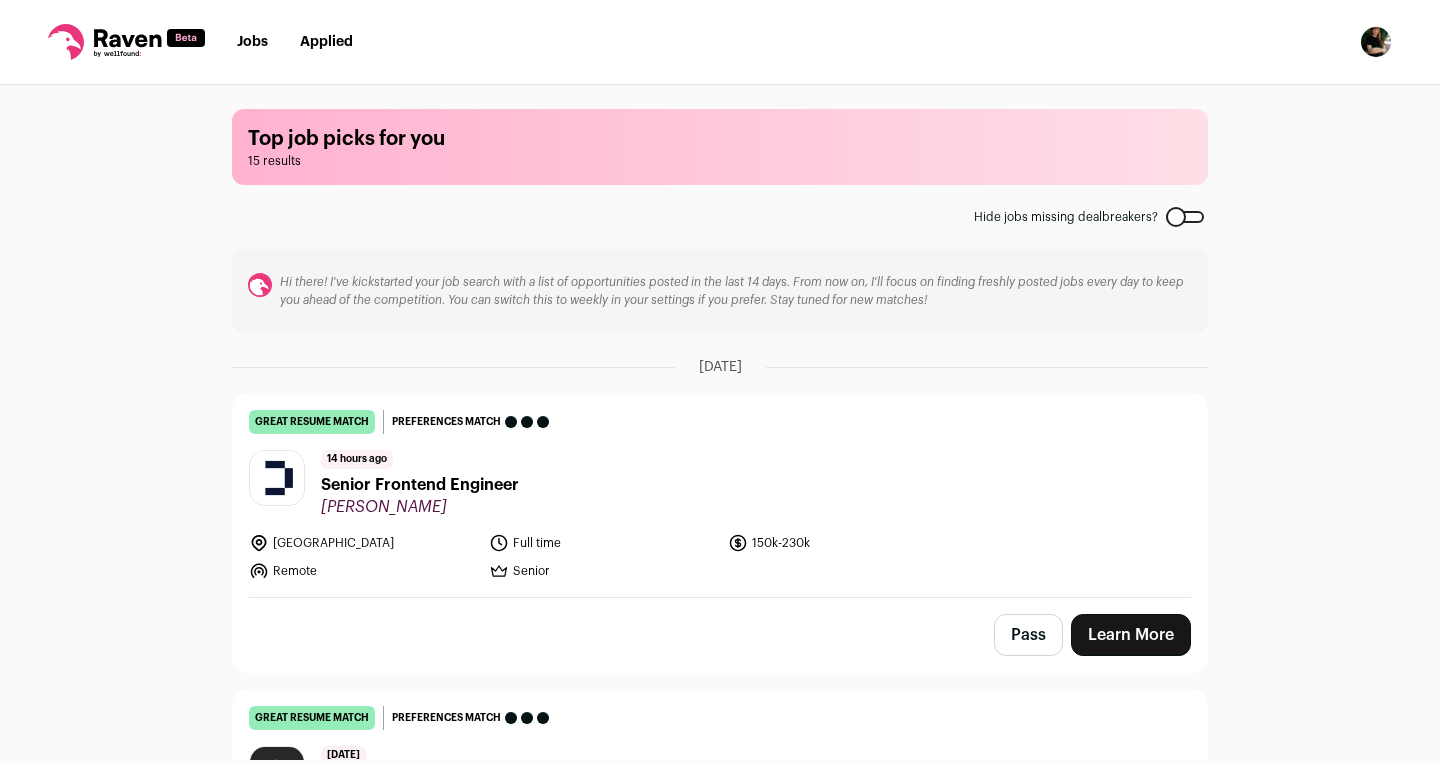 scroll, scrollTop: 0, scrollLeft: 0, axis: both 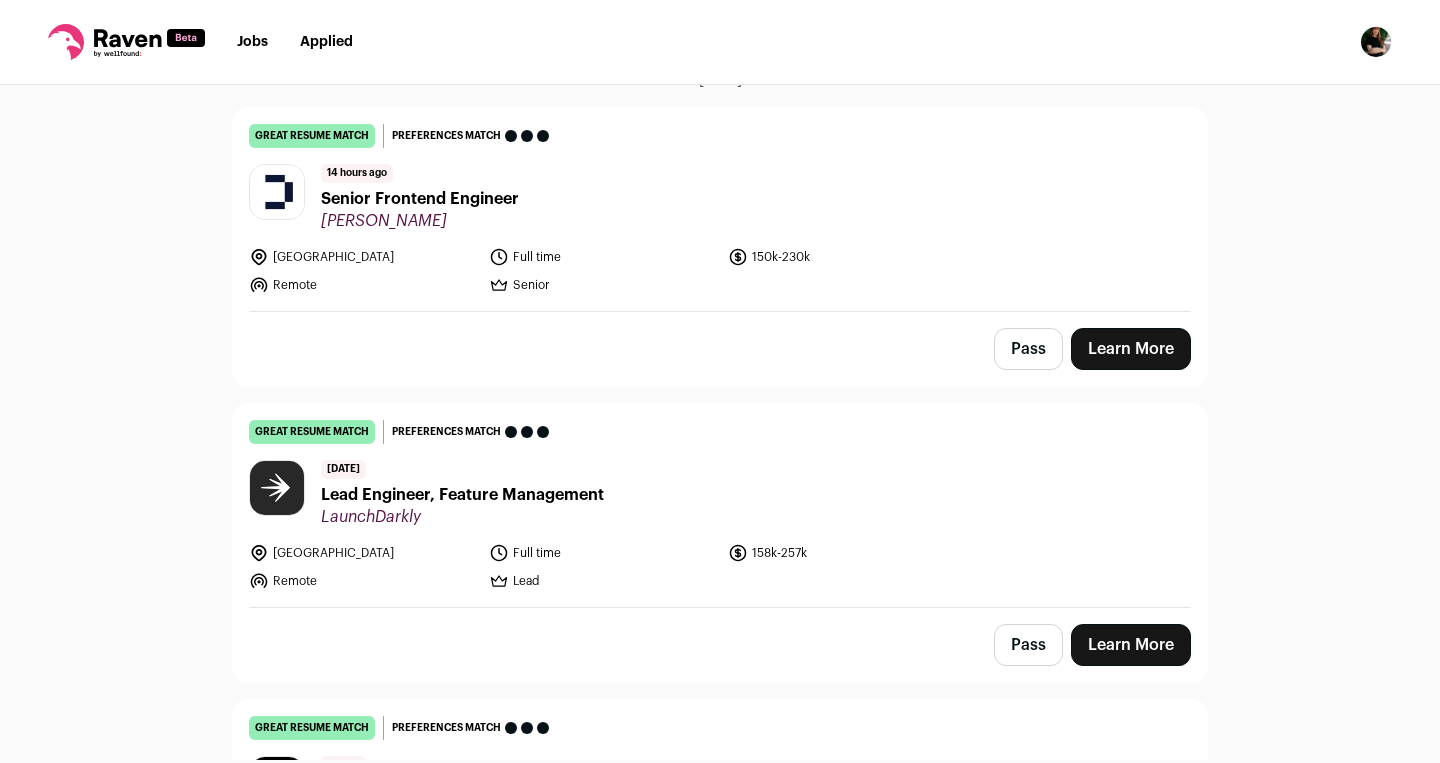 click on "Lead Engineer, Feature Management" at bounding box center (462, 495) 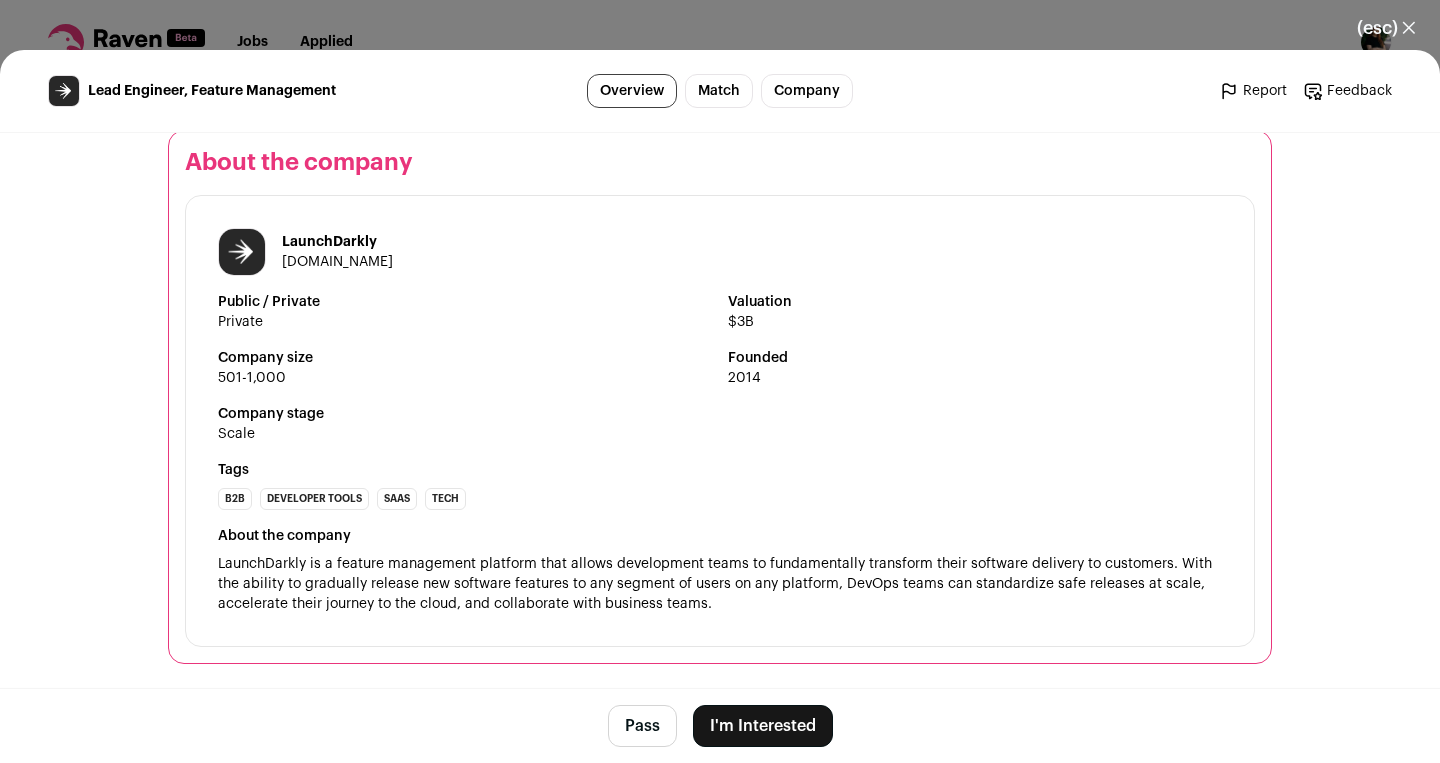 scroll, scrollTop: 2572, scrollLeft: 0, axis: vertical 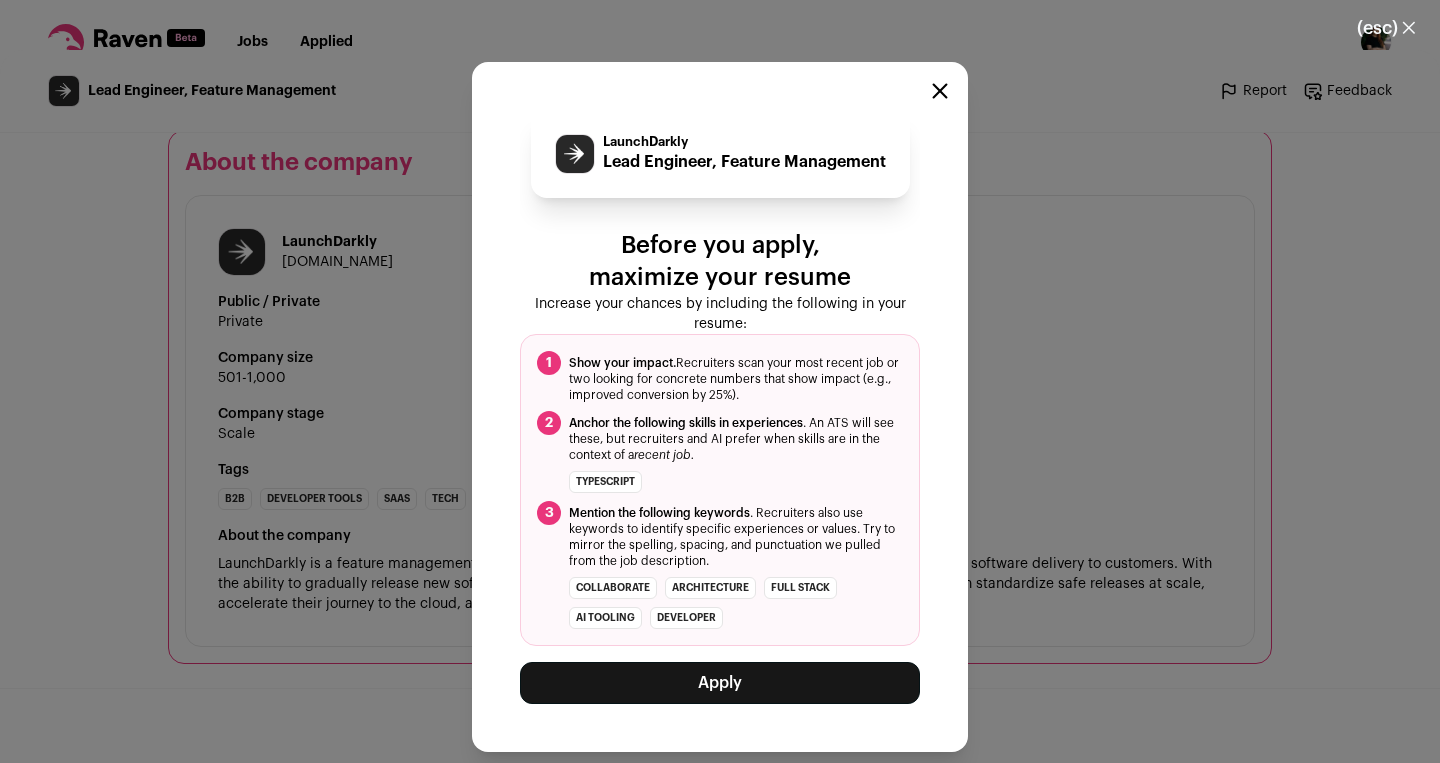 click on "Apply" at bounding box center [720, 683] 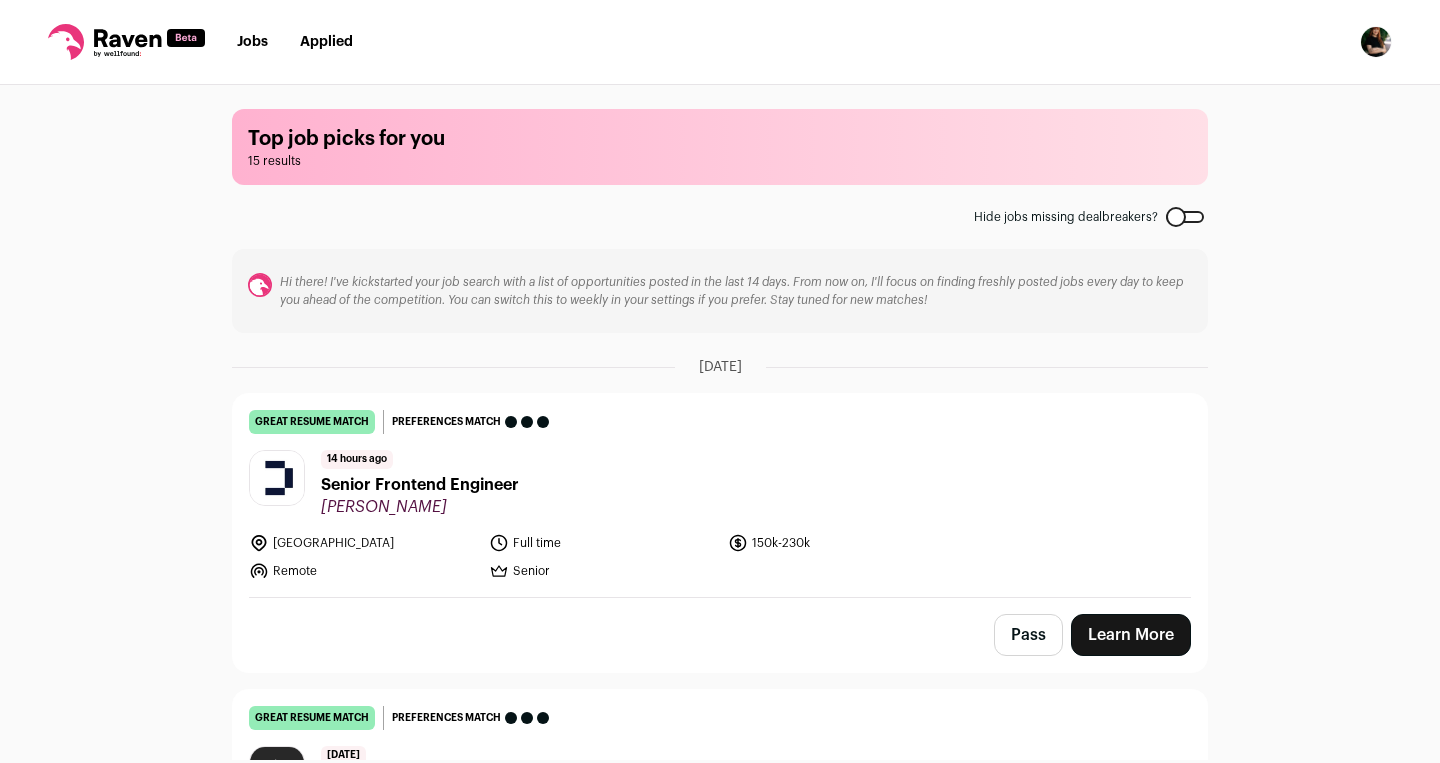scroll, scrollTop: 0, scrollLeft: 0, axis: both 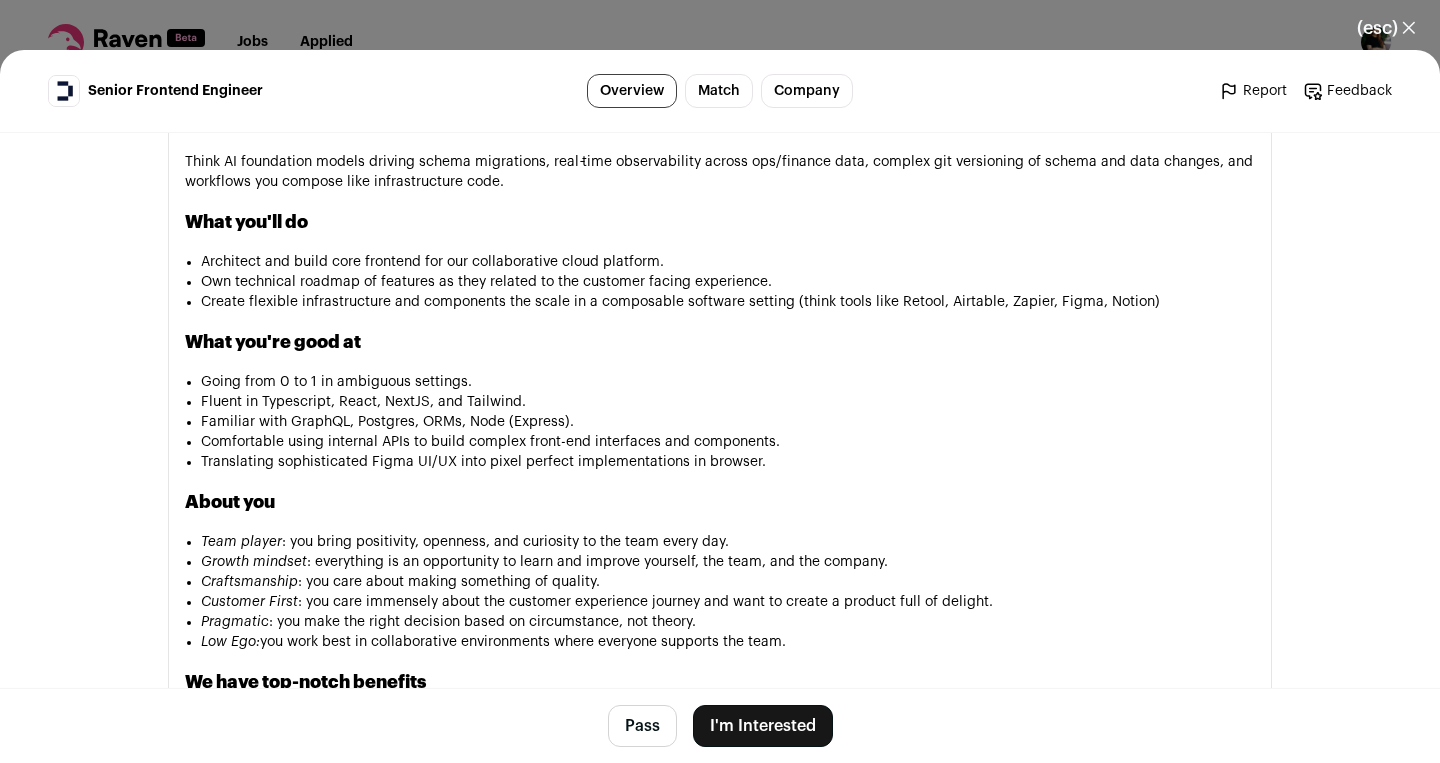 click on "I'm Interested" at bounding box center [763, 726] 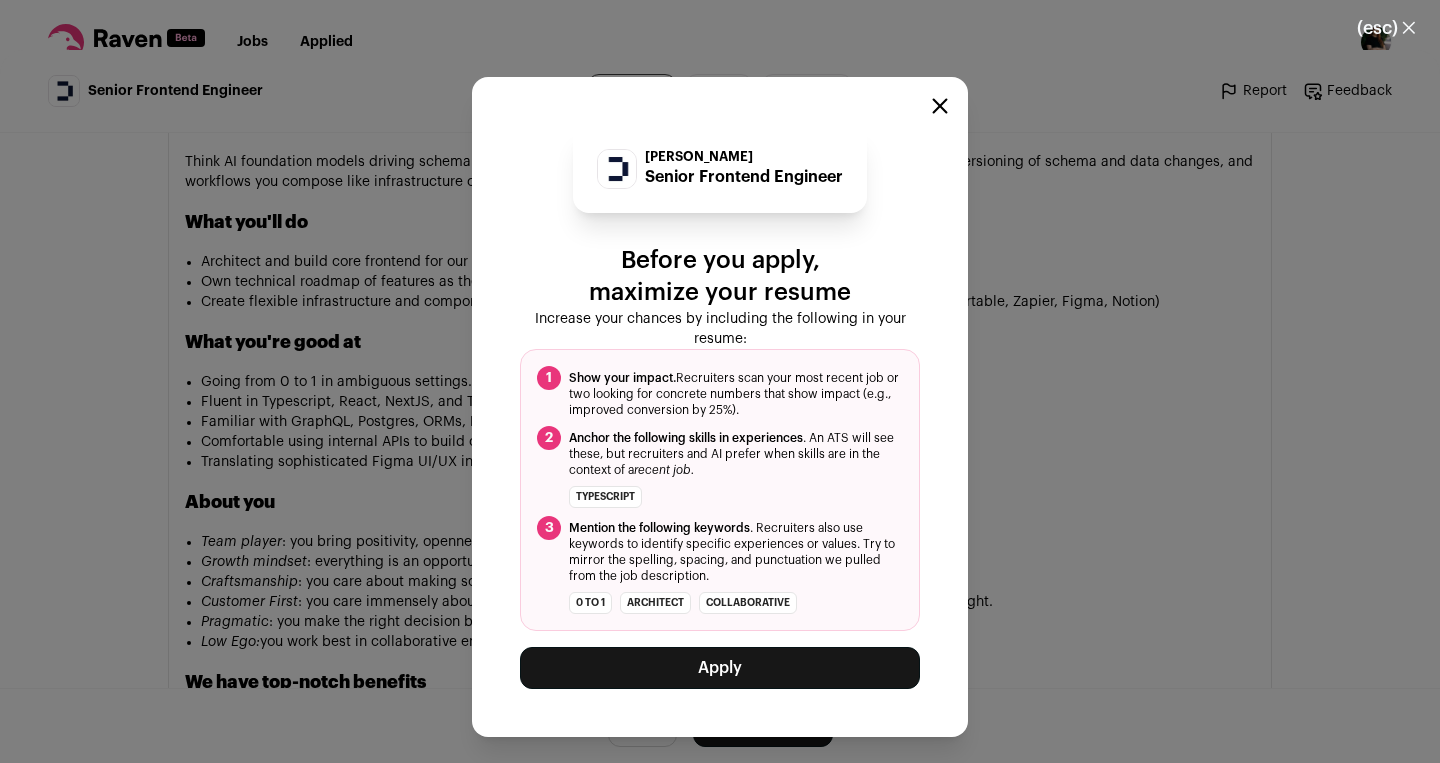click on "Apply" at bounding box center [720, 668] 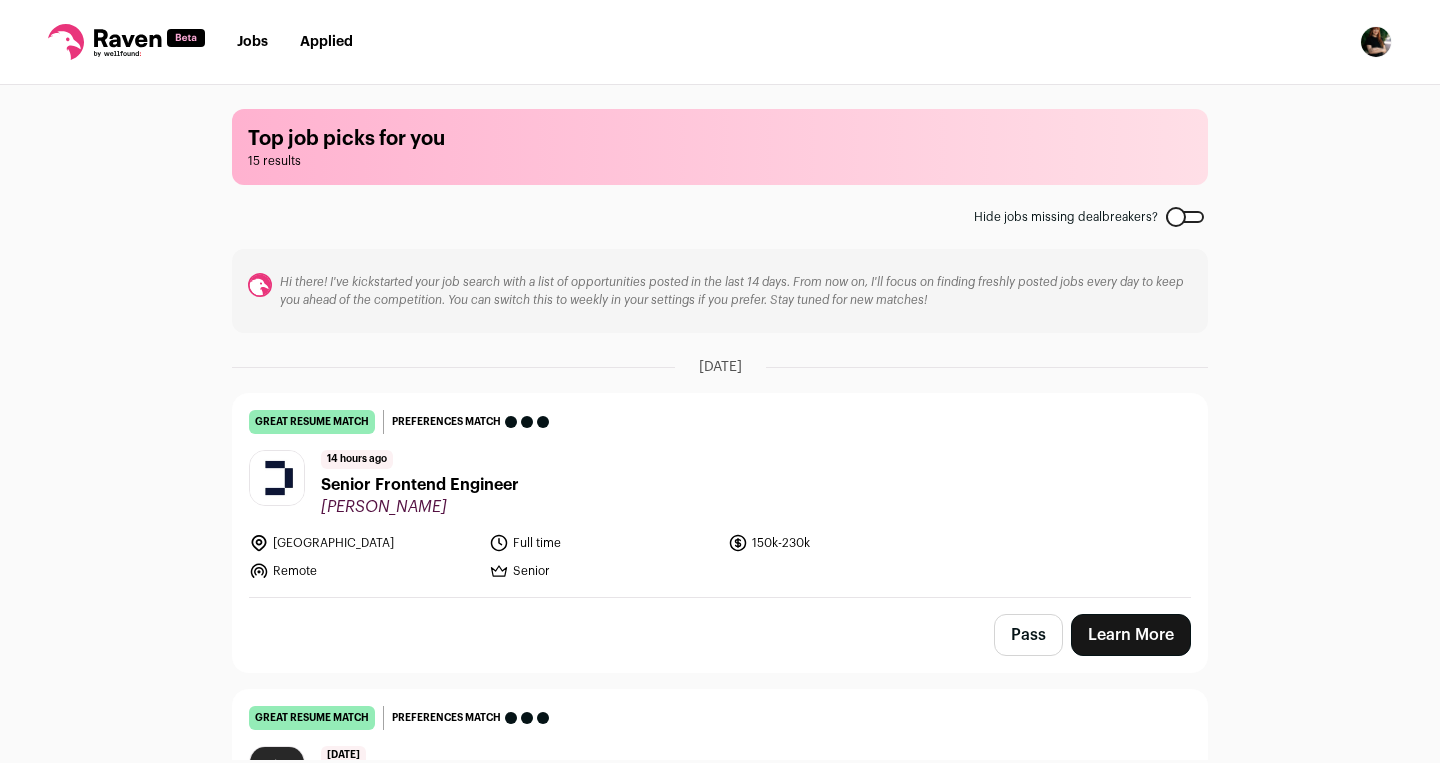 scroll, scrollTop: 0, scrollLeft: 0, axis: both 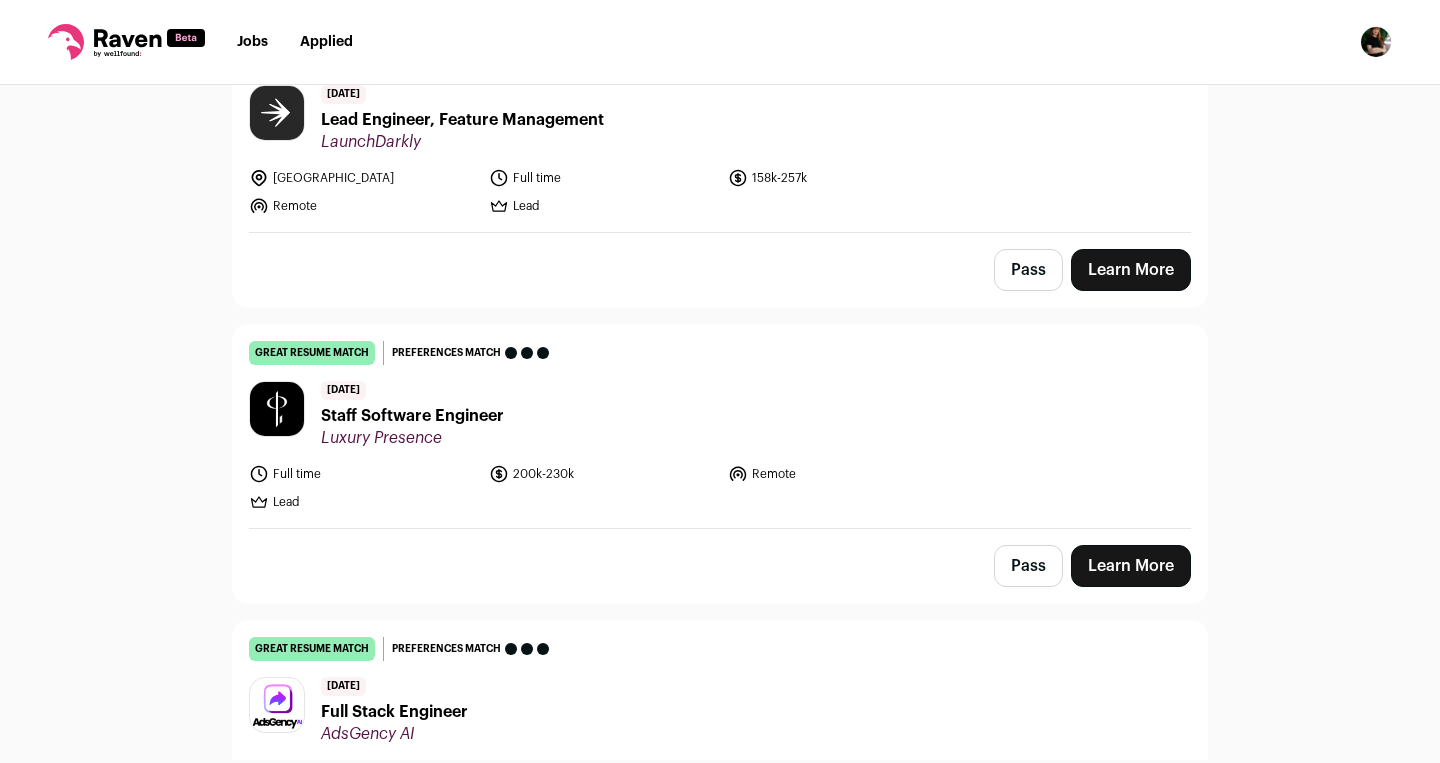 click on "Staff Software Engineer" at bounding box center [412, 416] 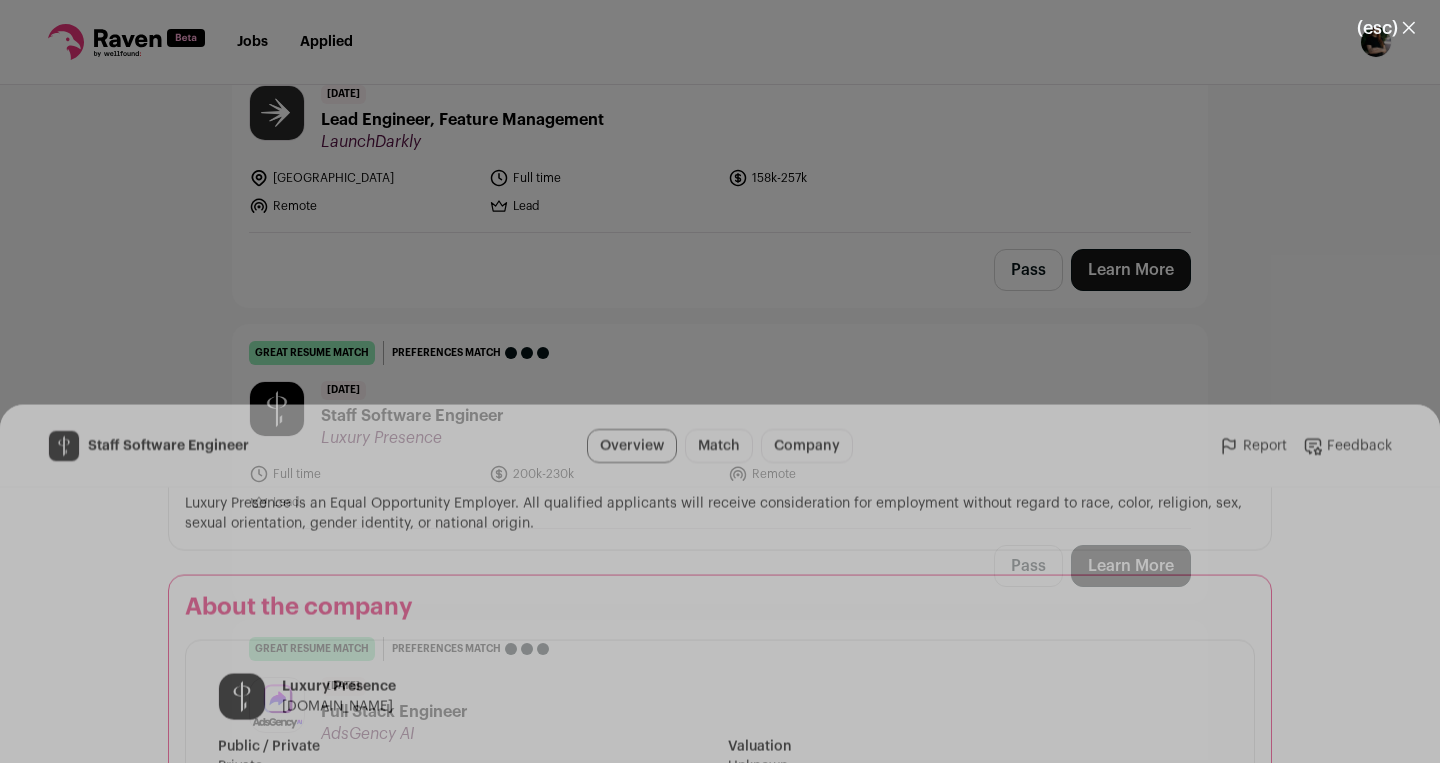 scroll, scrollTop: 1999, scrollLeft: 0, axis: vertical 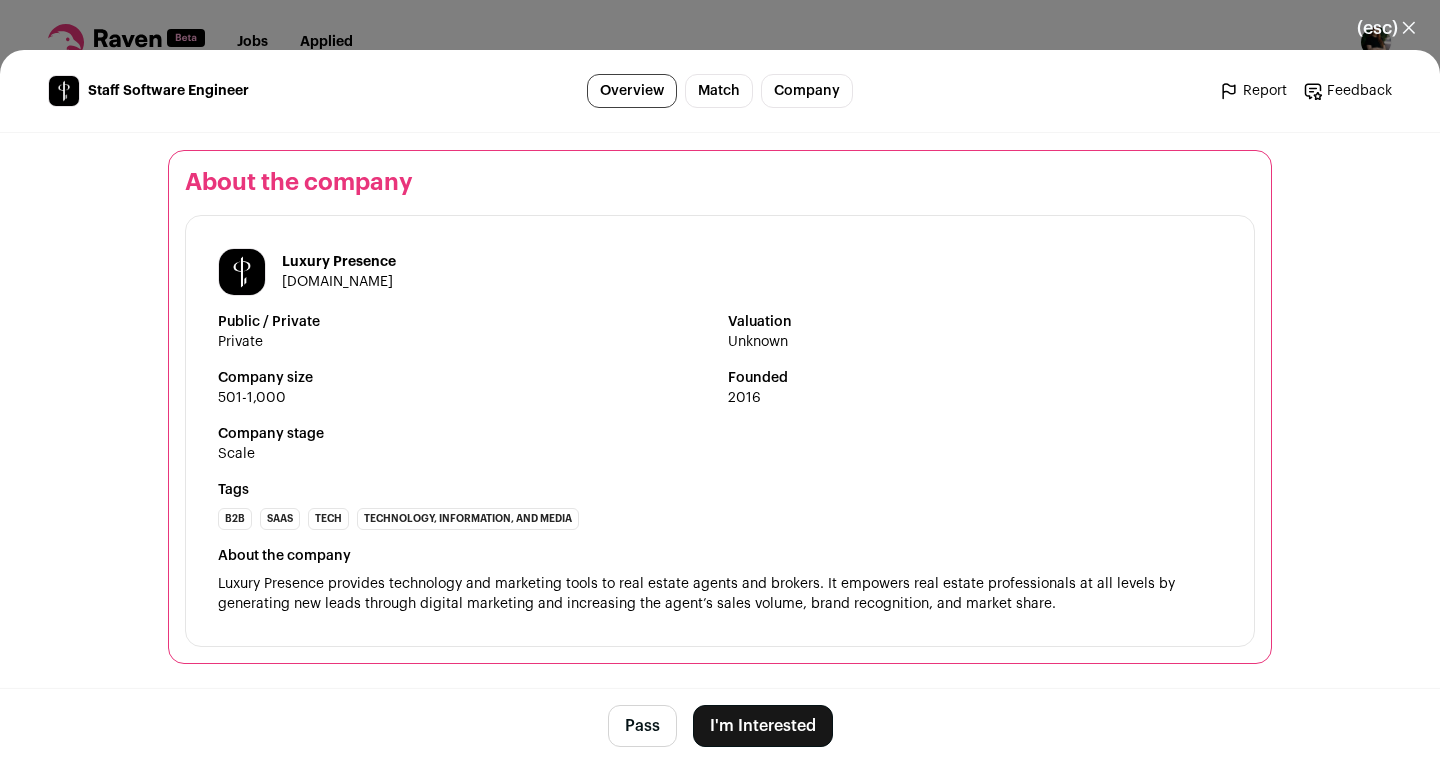 click on "(esc) ✕" at bounding box center [1386, 28] 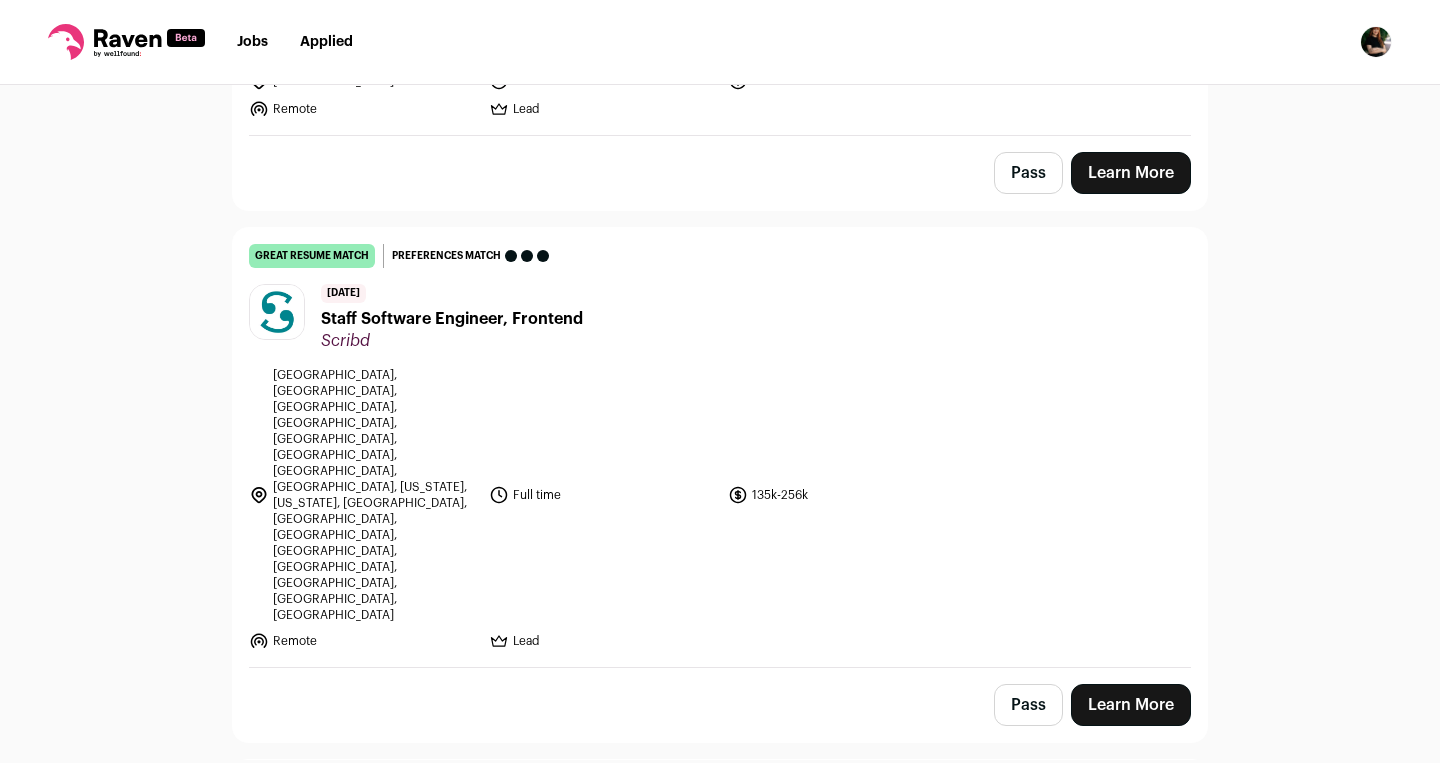 scroll, scrollTop: 2572, scrollLeft: 0, axis: vertical 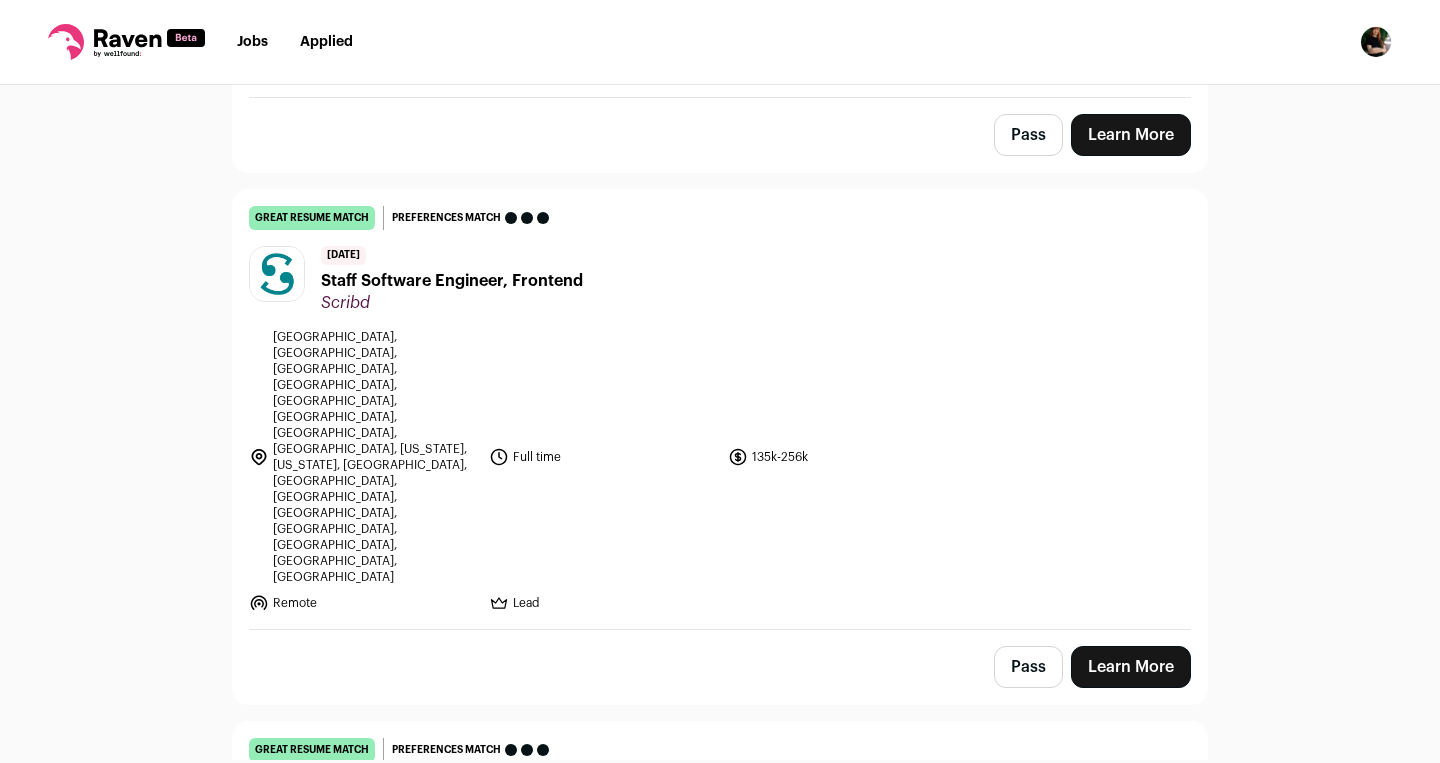click on "7 days ago
Staff Software Engineer, Frontend
Scribd" at bounding box center [720, 279] 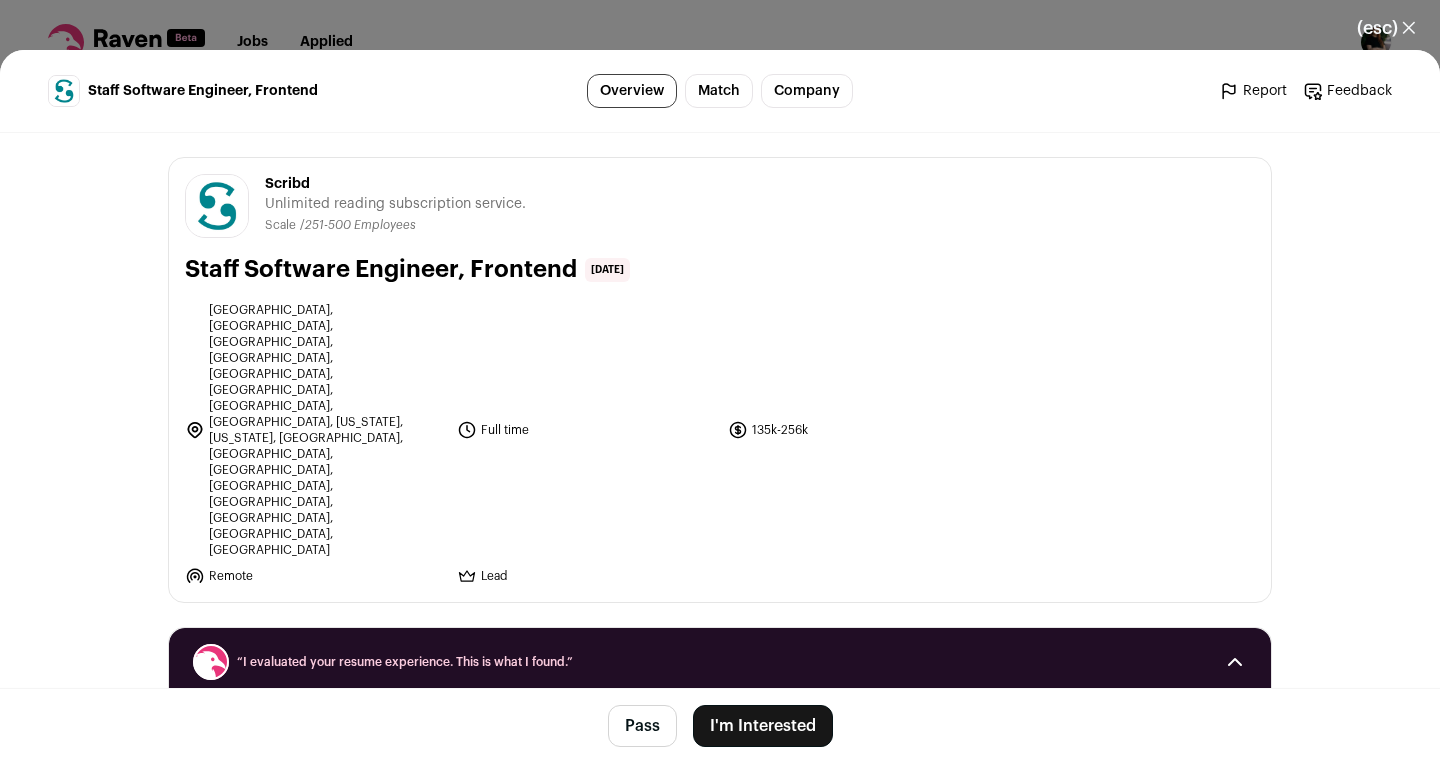 click on "I'm Interested" at bounding box center (763, 726) 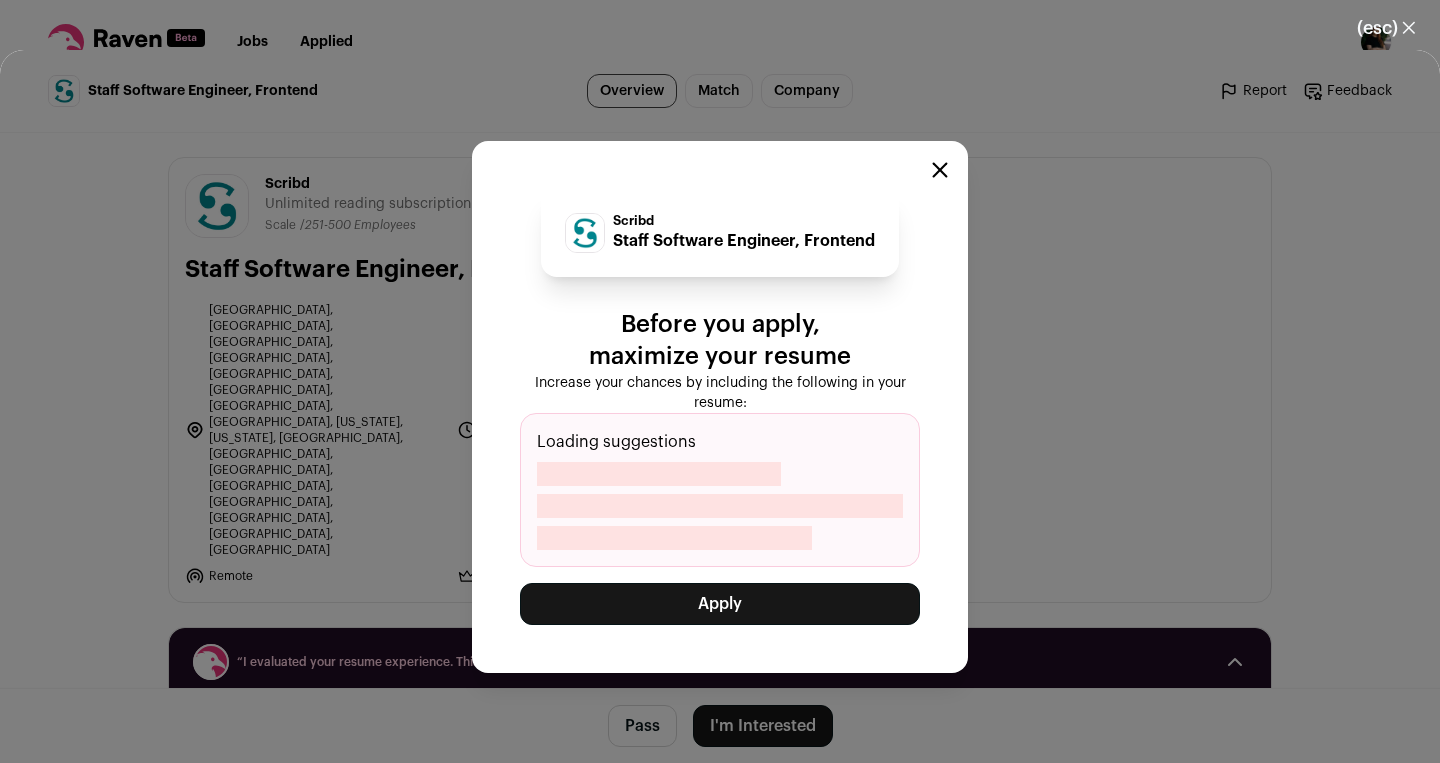 click on "Apply" at bounding box center [720, 604] 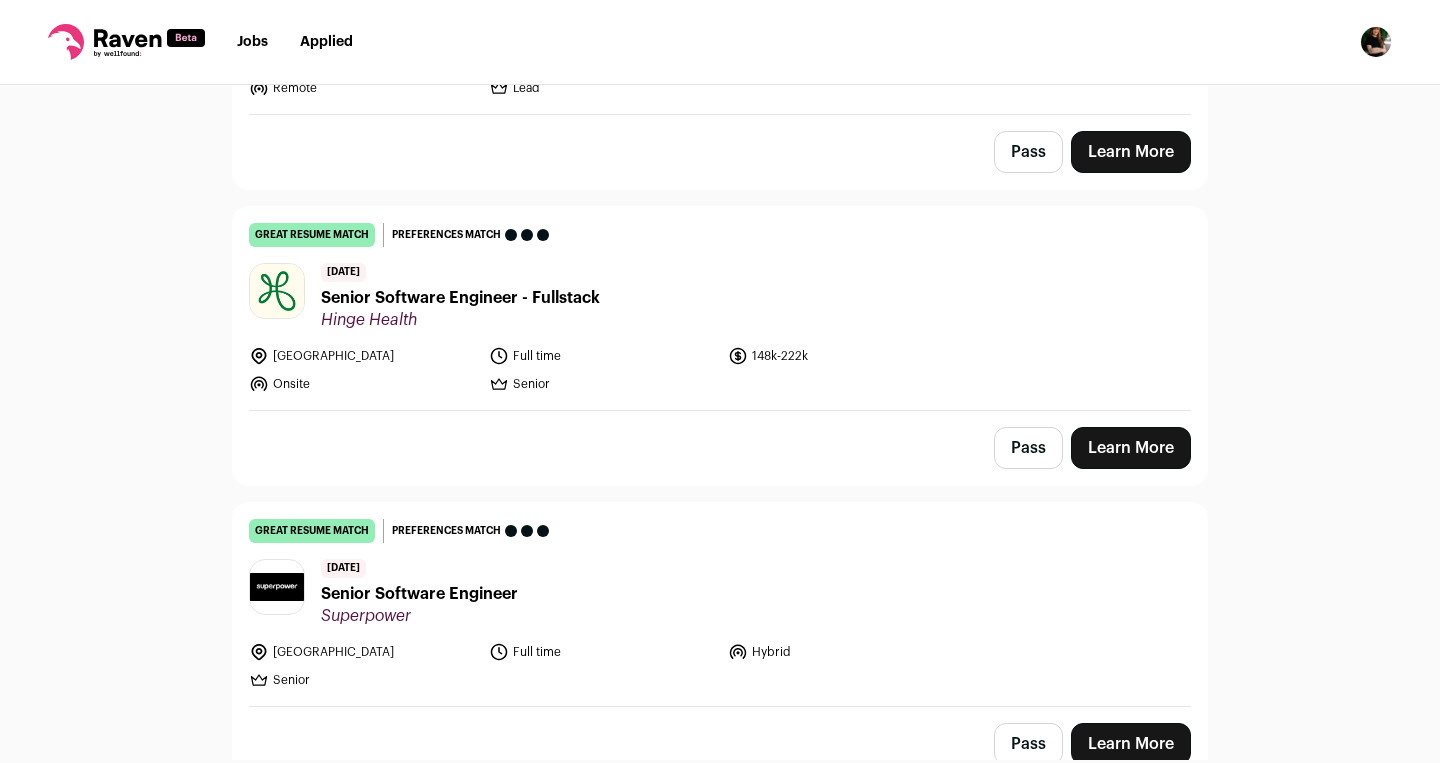 scroll, scrollTop: 2621, scrollLeft: 0, axis: vertical 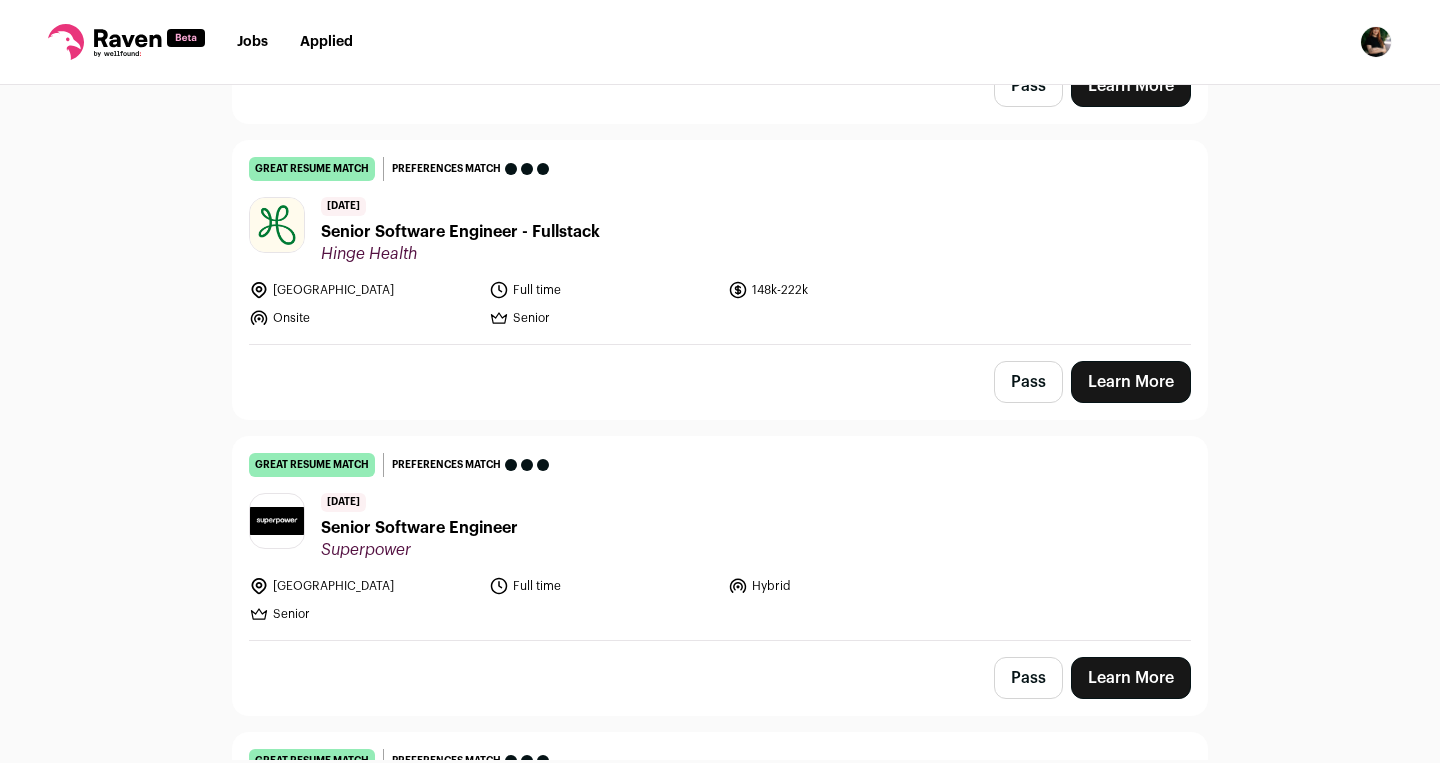 click on "11 days ago
Senior Software Engineer
Superpower" at bounding box center [720, 526] 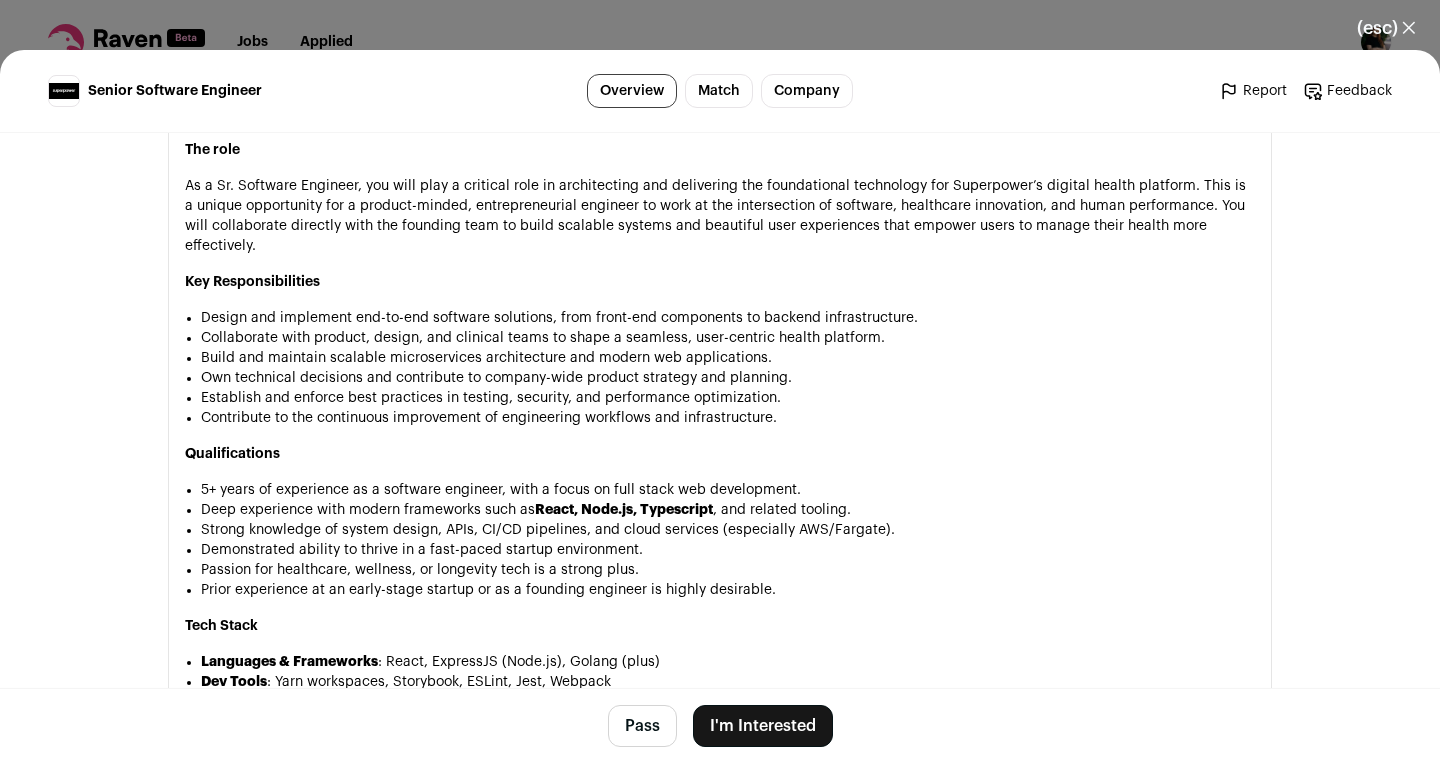 scroll, scrollTop: 974, scrollLeft: 0, axis: vertical 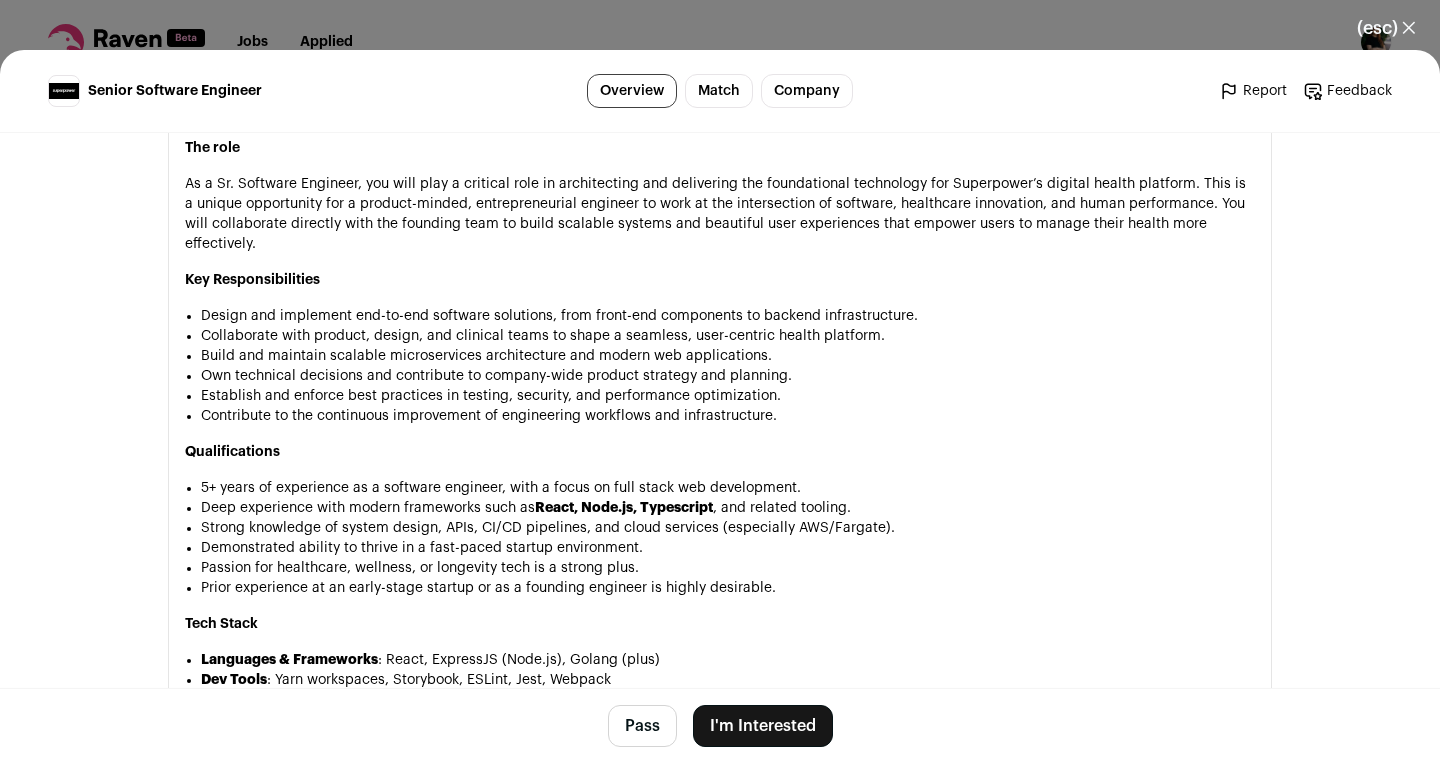 click on "(esc) ✕" at bounding box center [1386, 28] 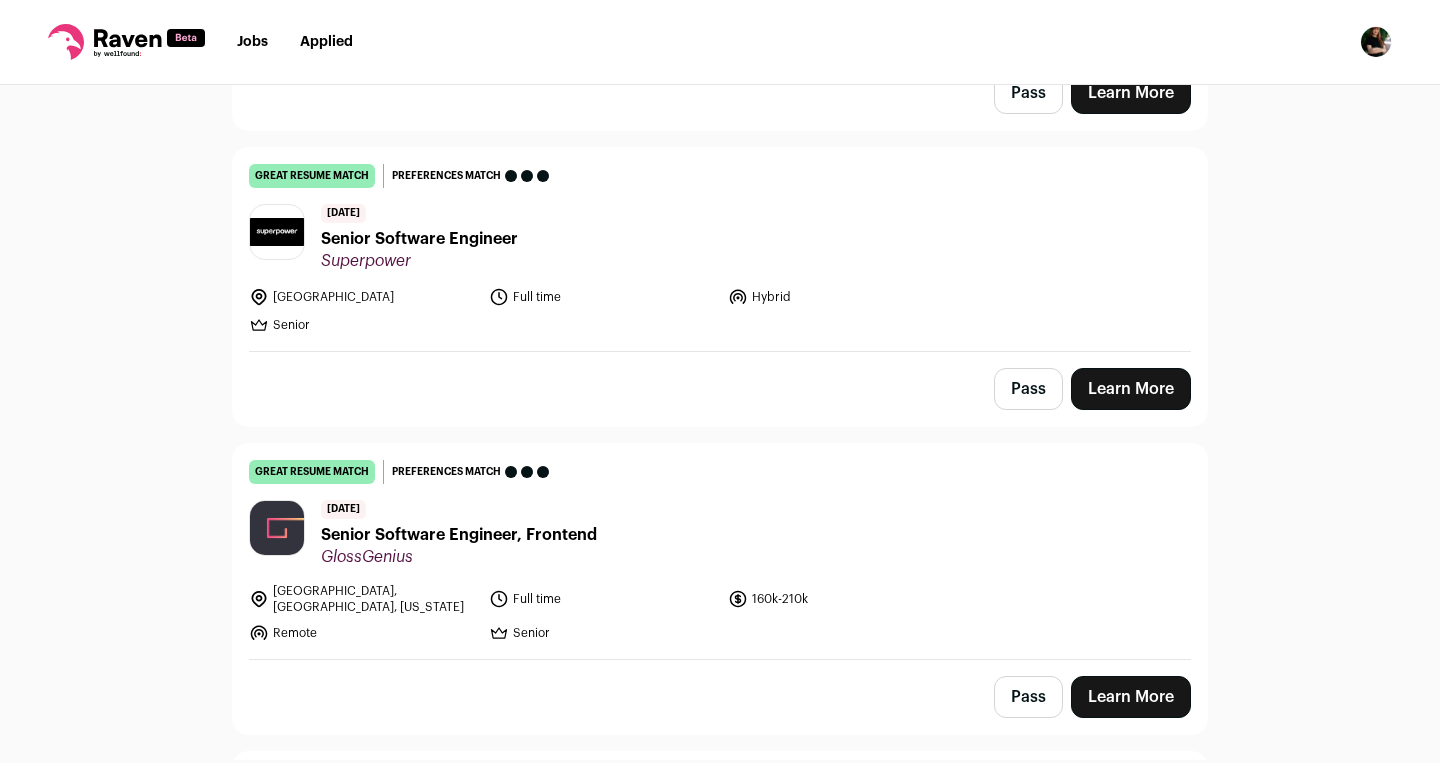 scroll, scrollTop: 3055, scrollLeft: 0, axis: vertical 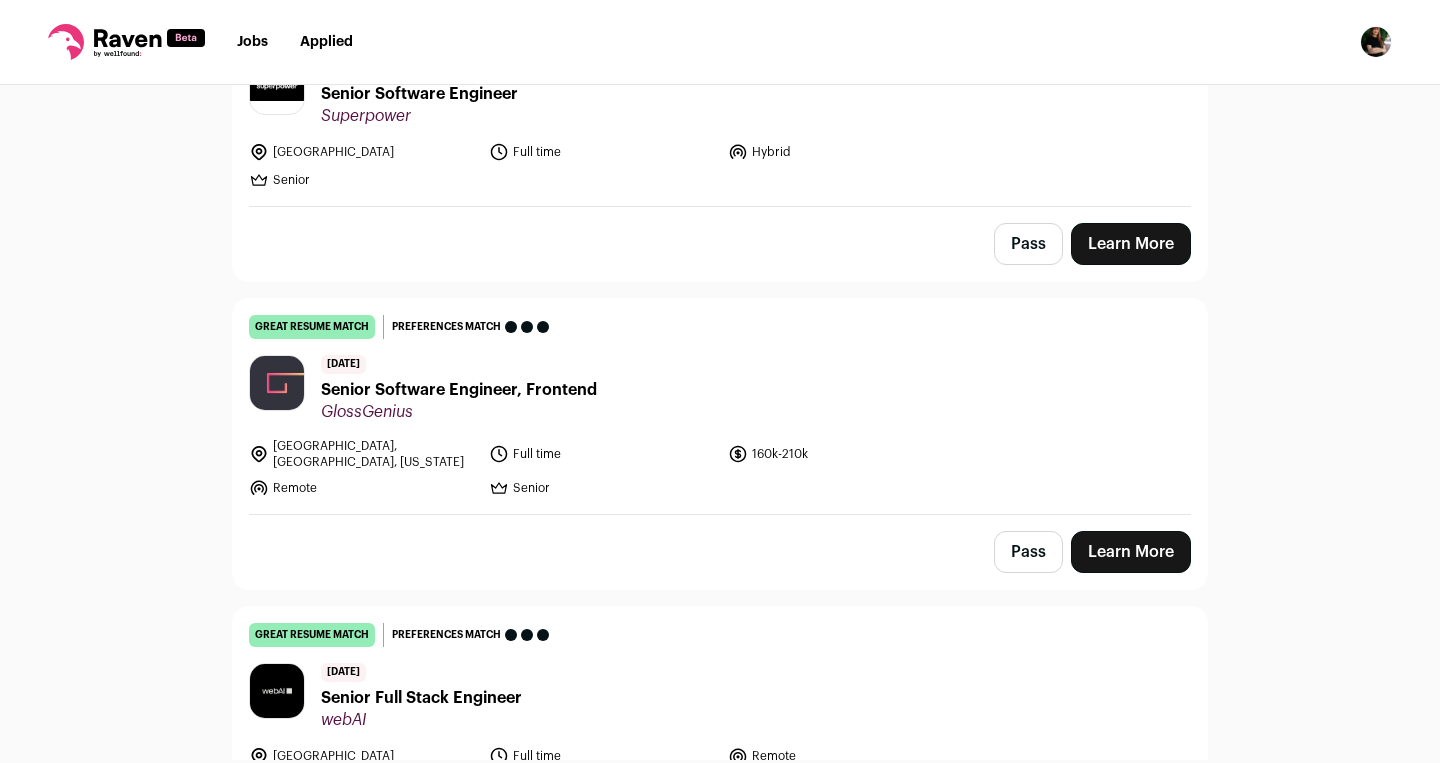 click on "Senior Software Engineer, Frontend" at bounding box center [459, 390] 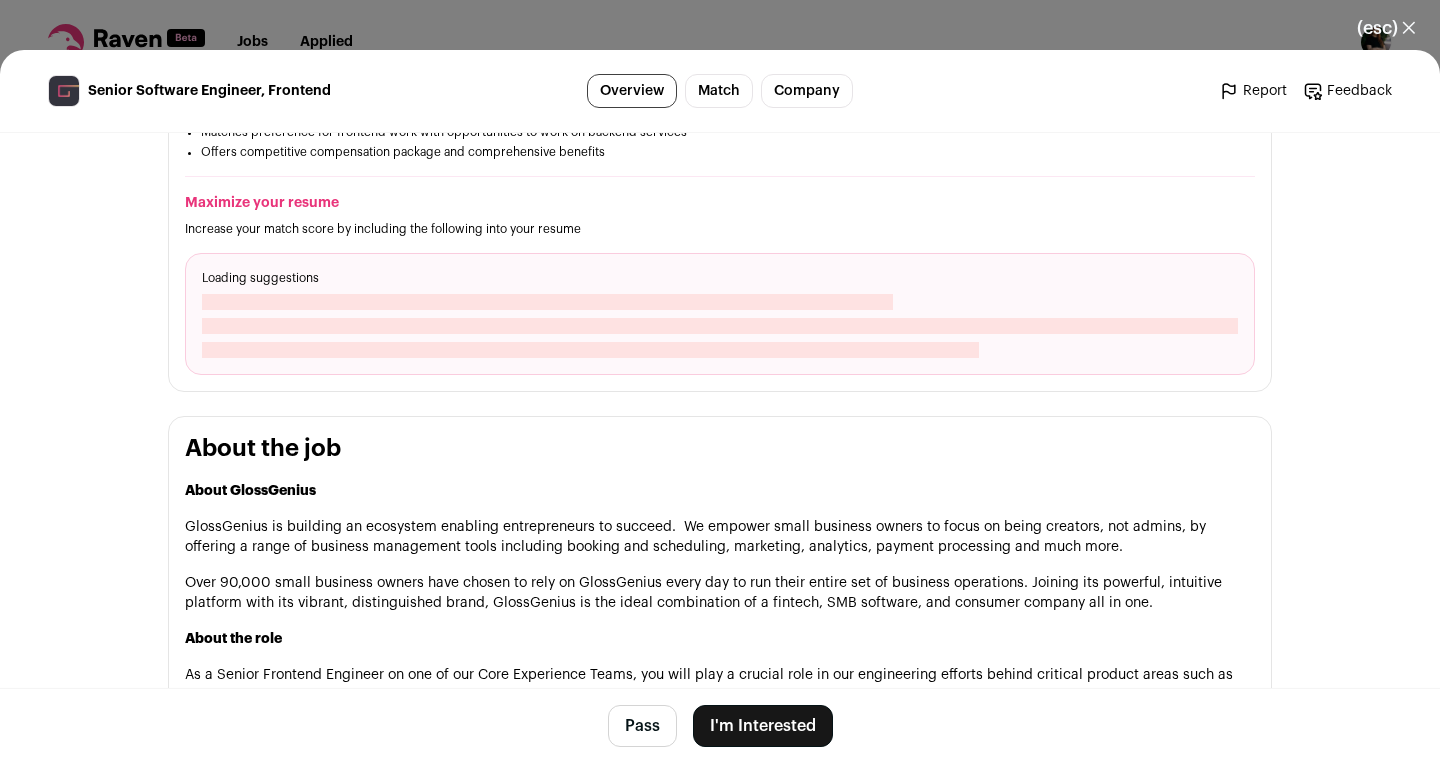 scroll, scrollTop: 818, scrollLeft: 0, axis: vertical 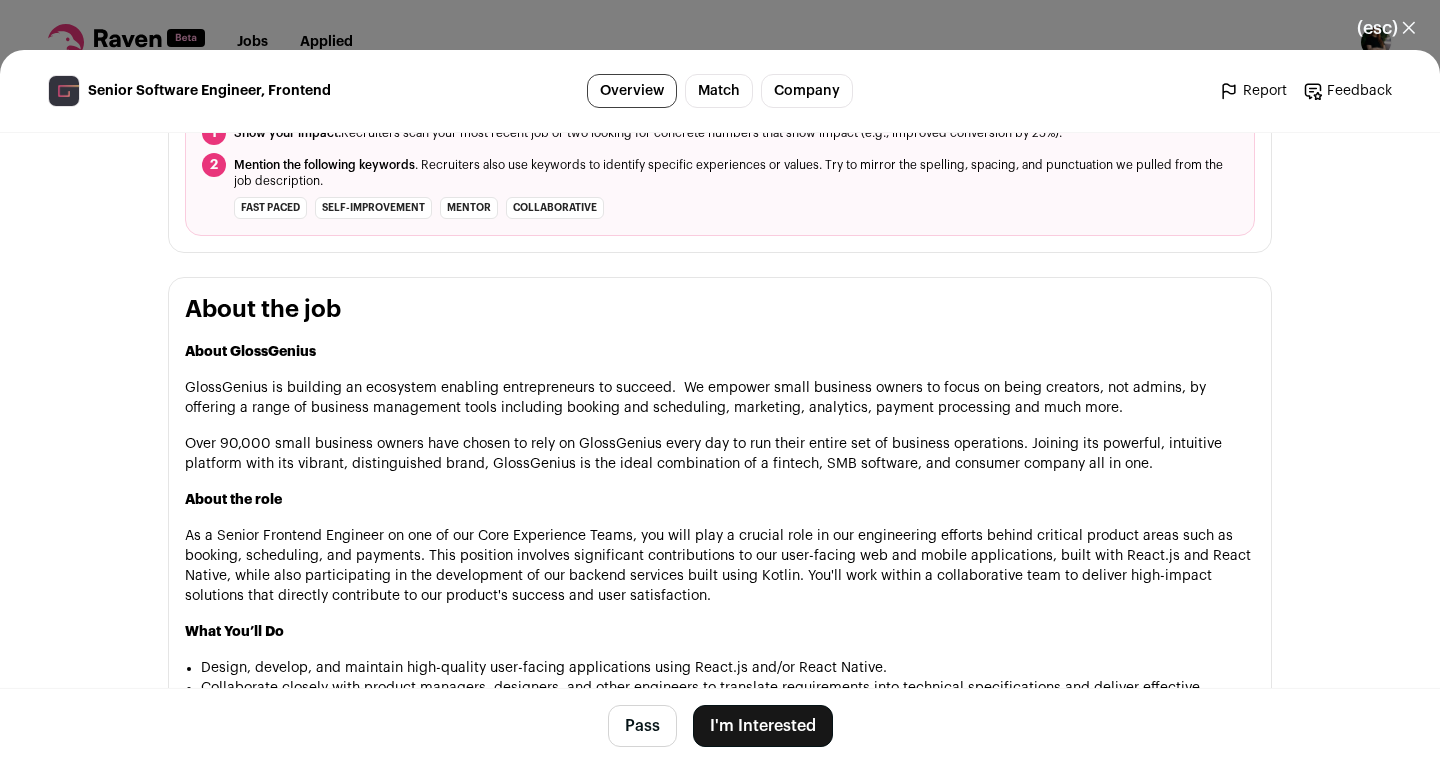 click on "(esc) ✕" at bounding box center [1386, 28] 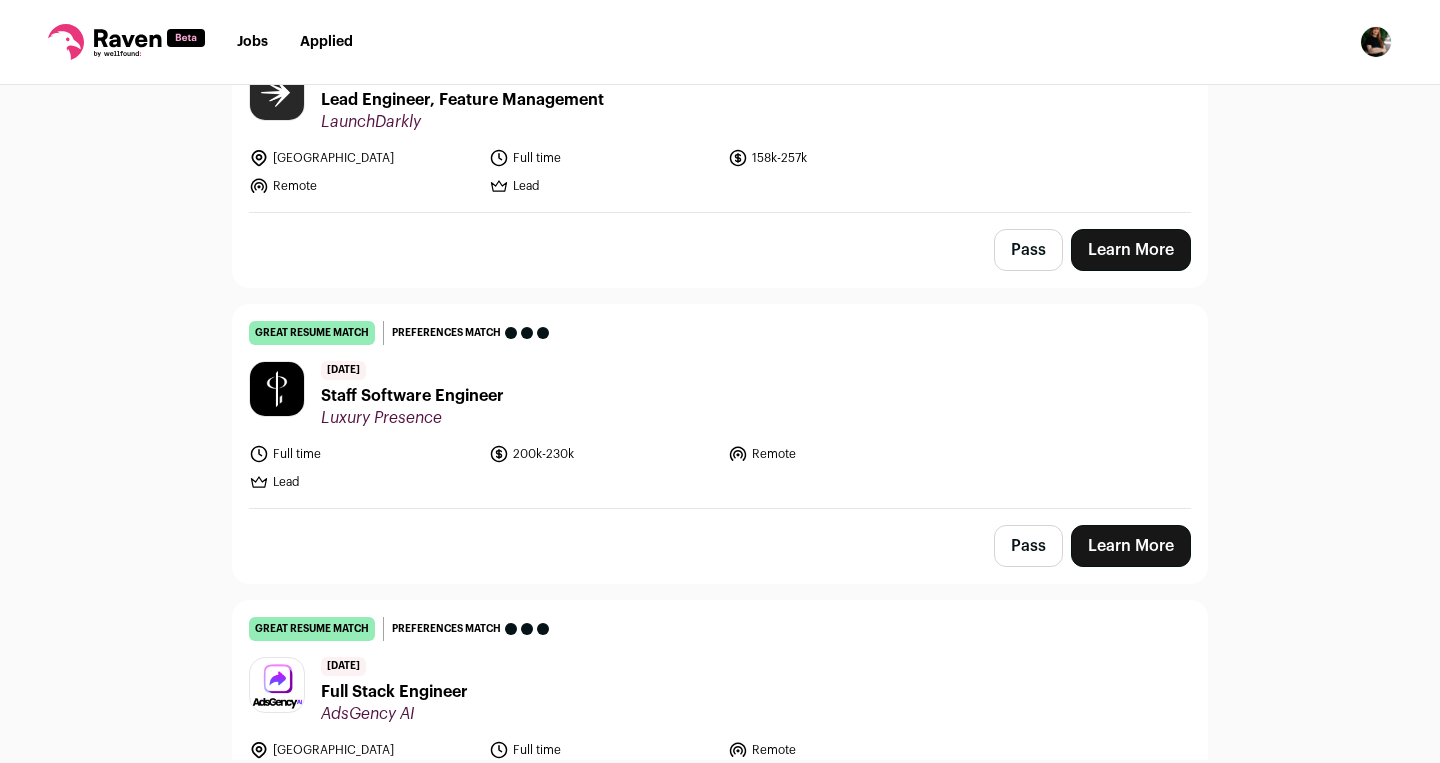 scroll, scrollTop: 741, scrollLeft: 0, axis: vertical 